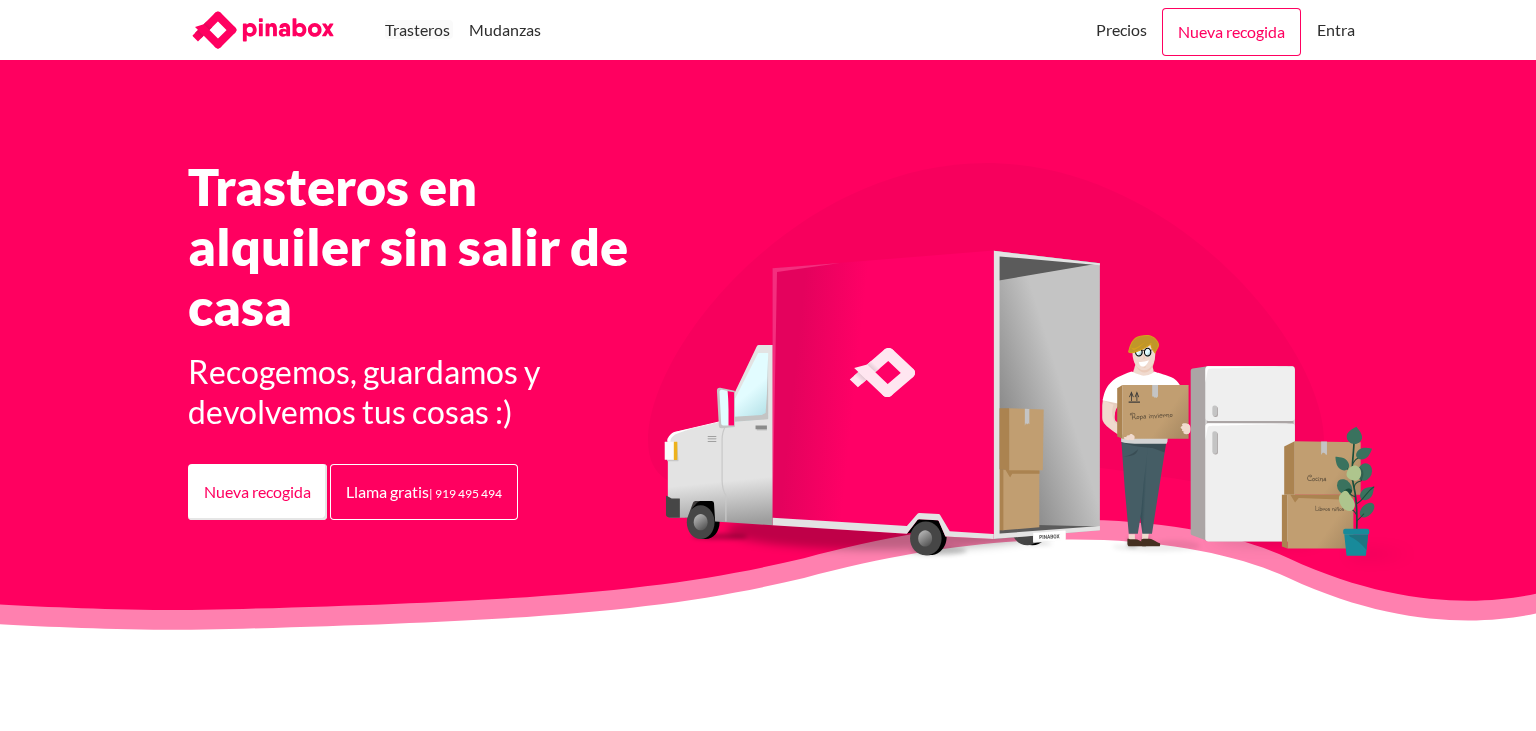 scroll, scrollTop: 0, scrollLeft: 0, axis: both 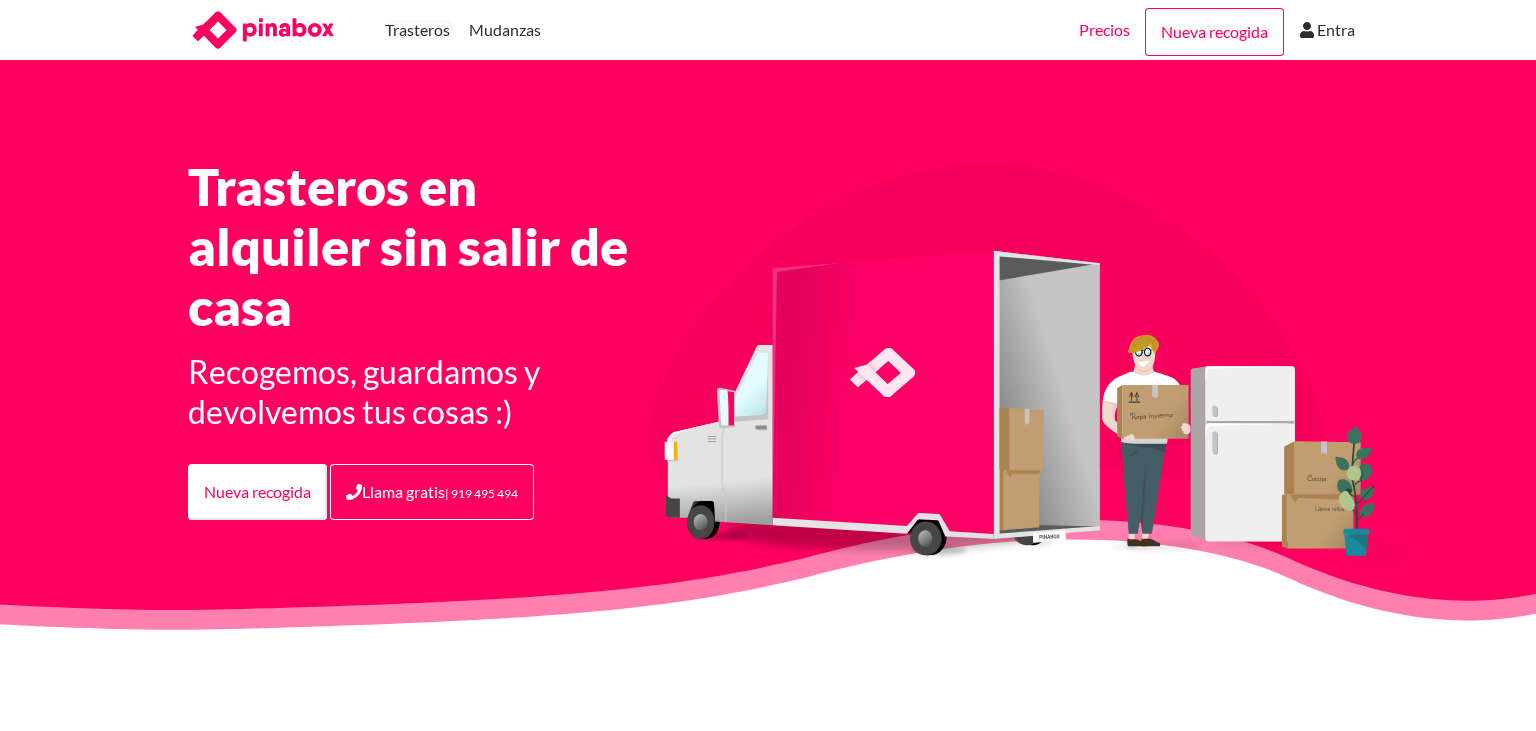 click on "Precios" at bounding box center [1104, 30] 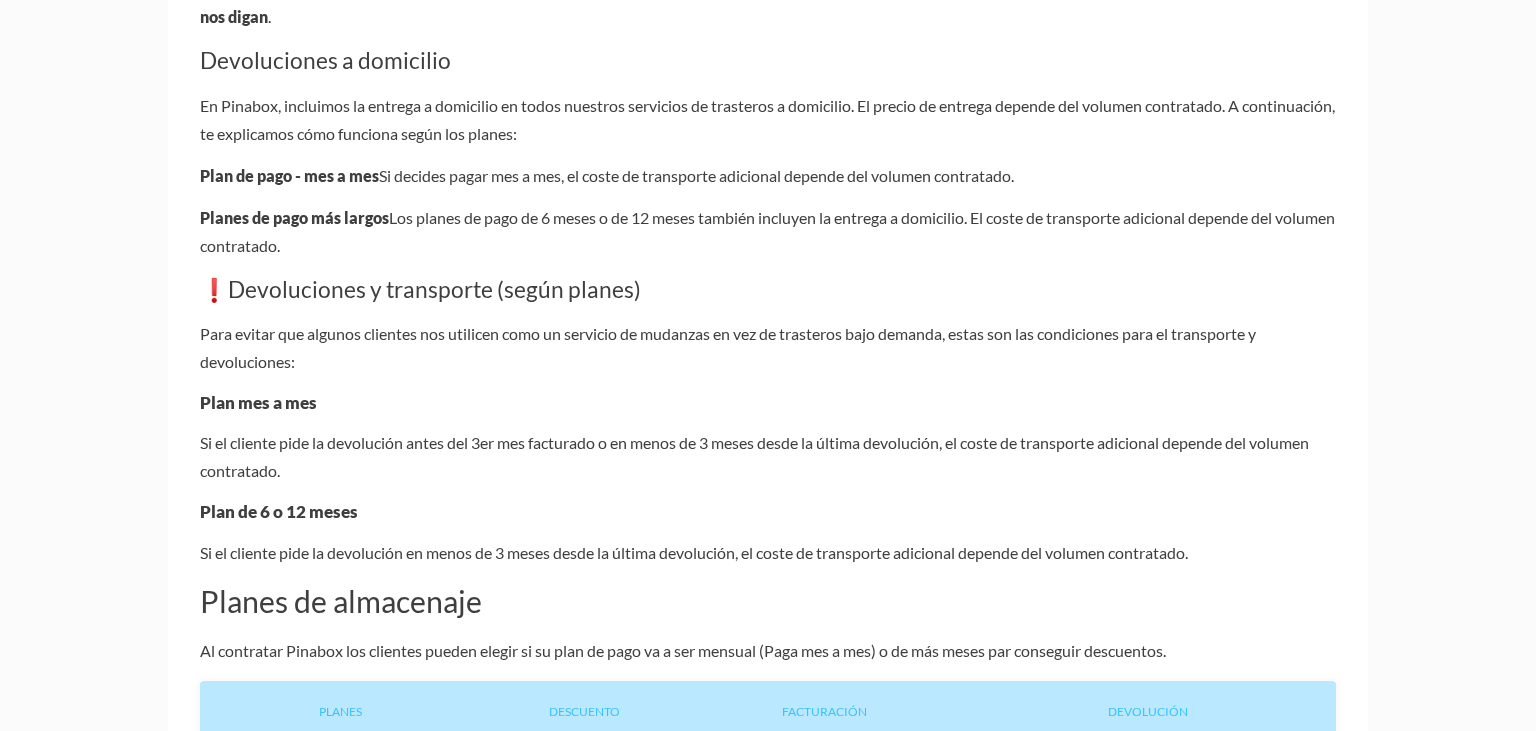 scroll, scrollTop: 739, scrollLeft: 0, axis: vertical 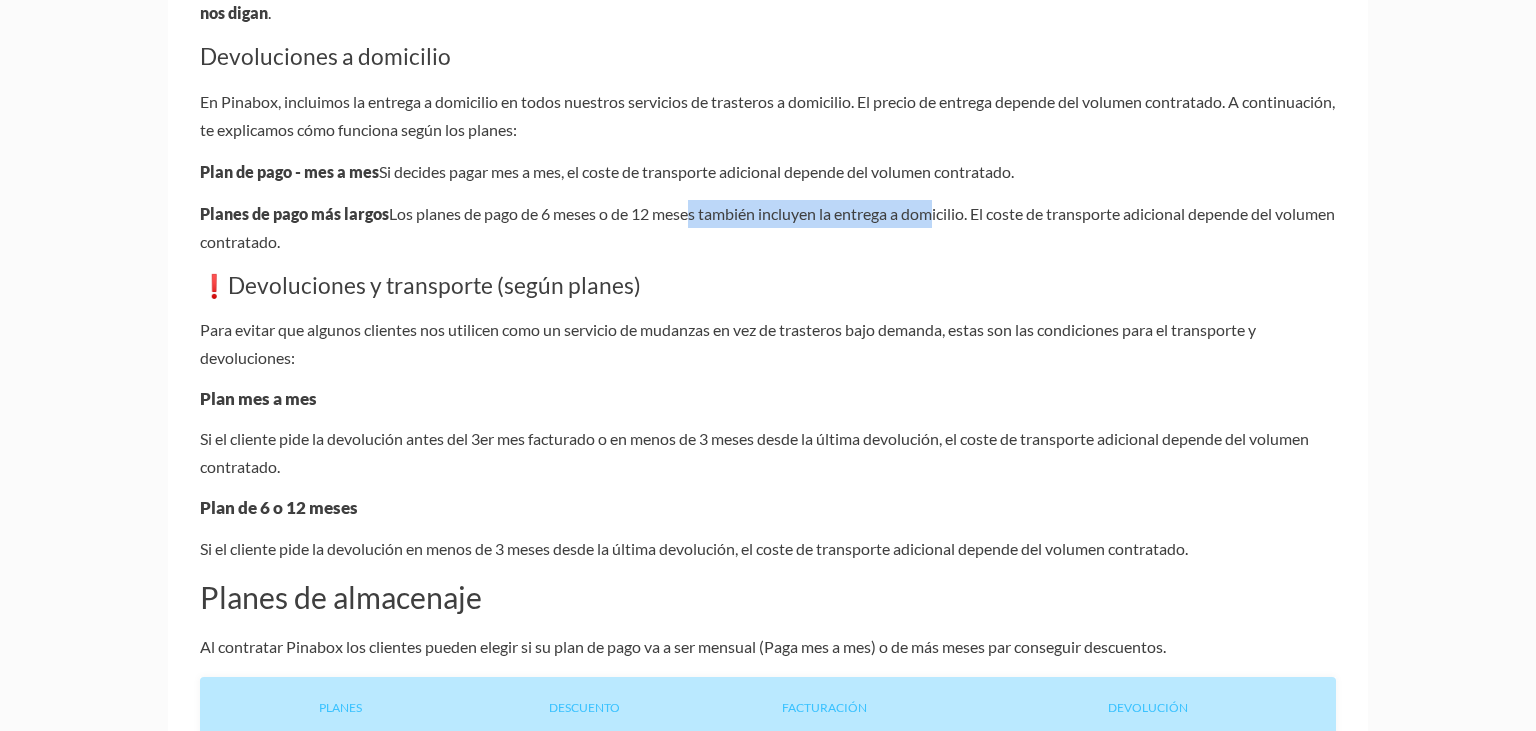 drag, startPoint x: 686, startPoint y: 217, endPoint x: 926, endPoint y: 218, distance: 240.00209 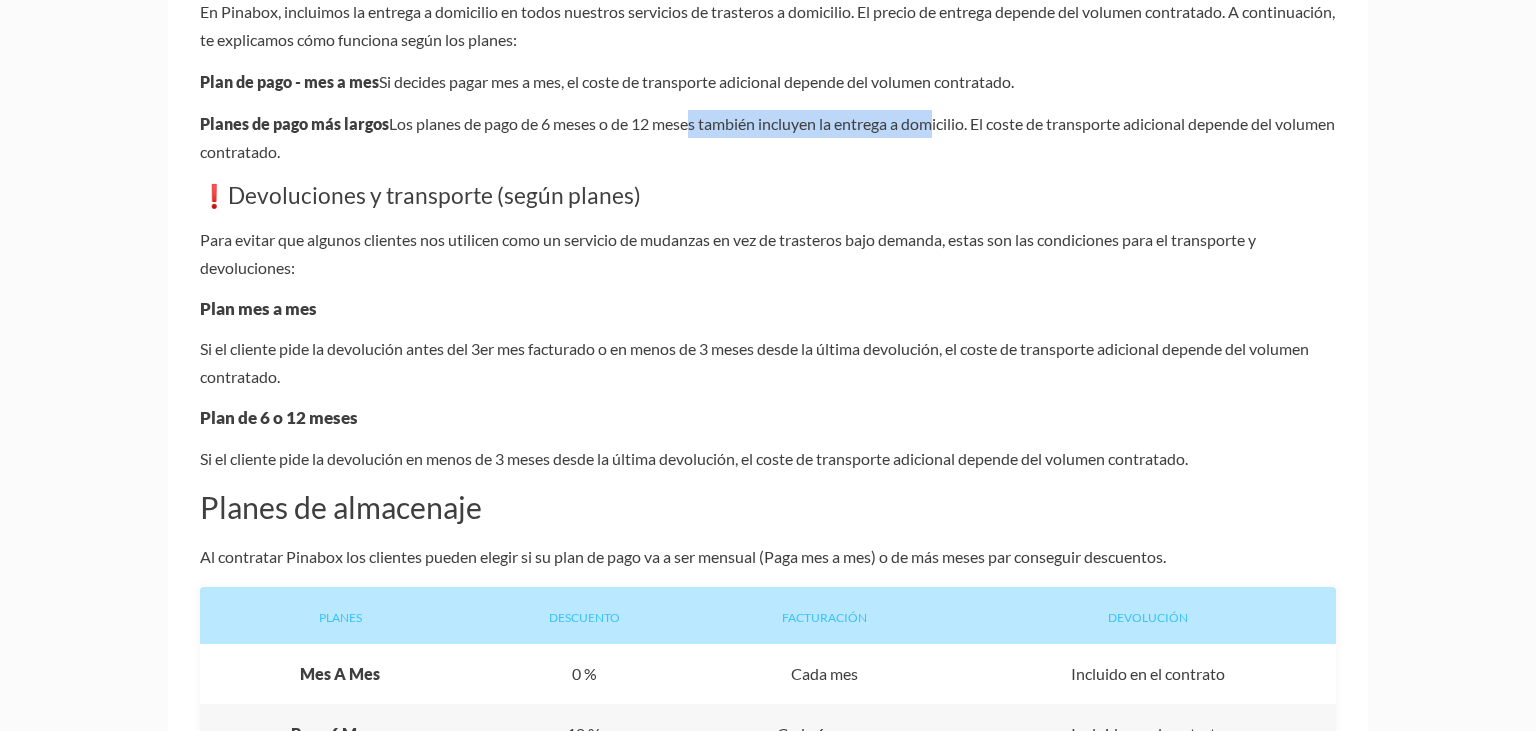 scroll, scrollTop: 844, scrollLeft: 0, axis: vertical 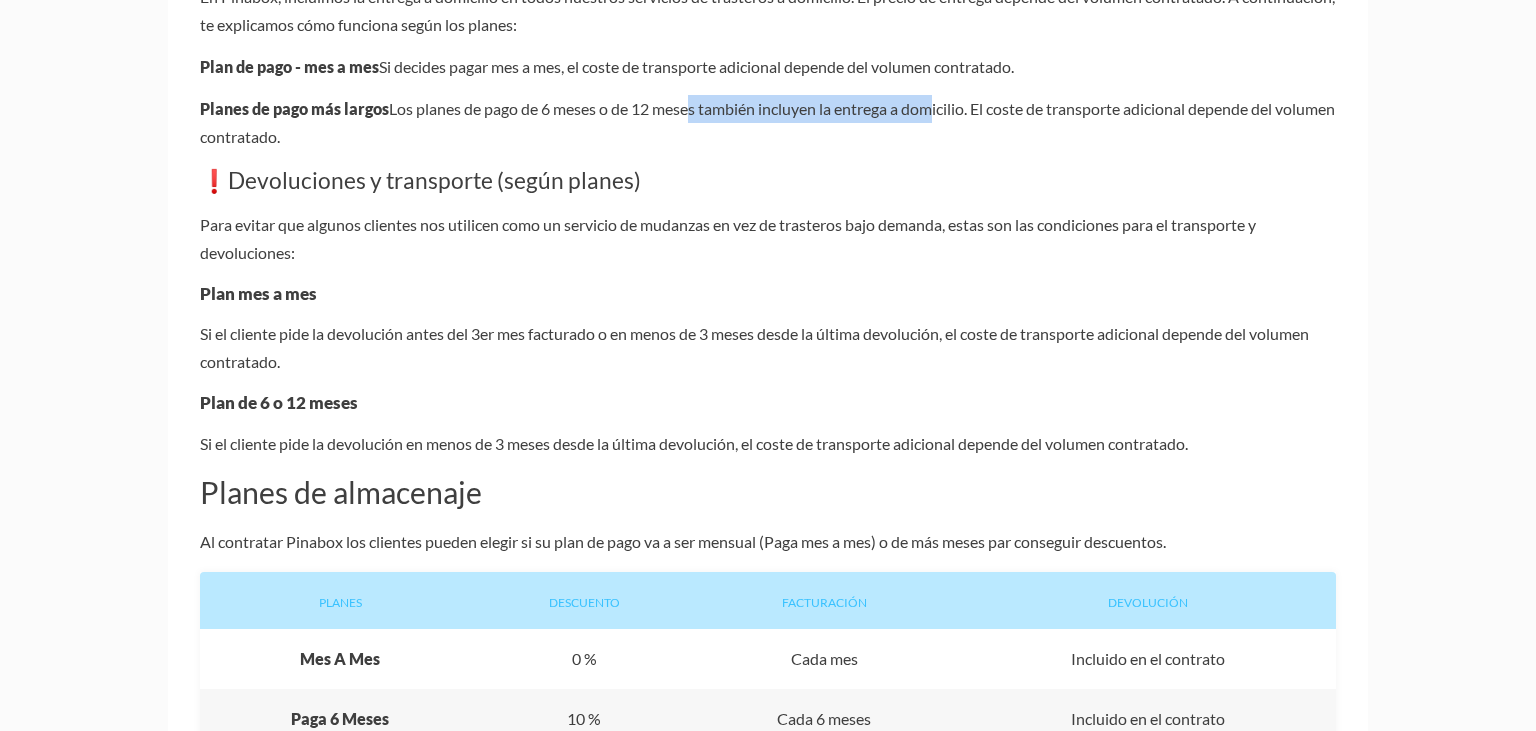 drag, startPoint x: 1205, startPoint y: 442, endPoint x: 678, endPoint y: 439, distance: 527.00854 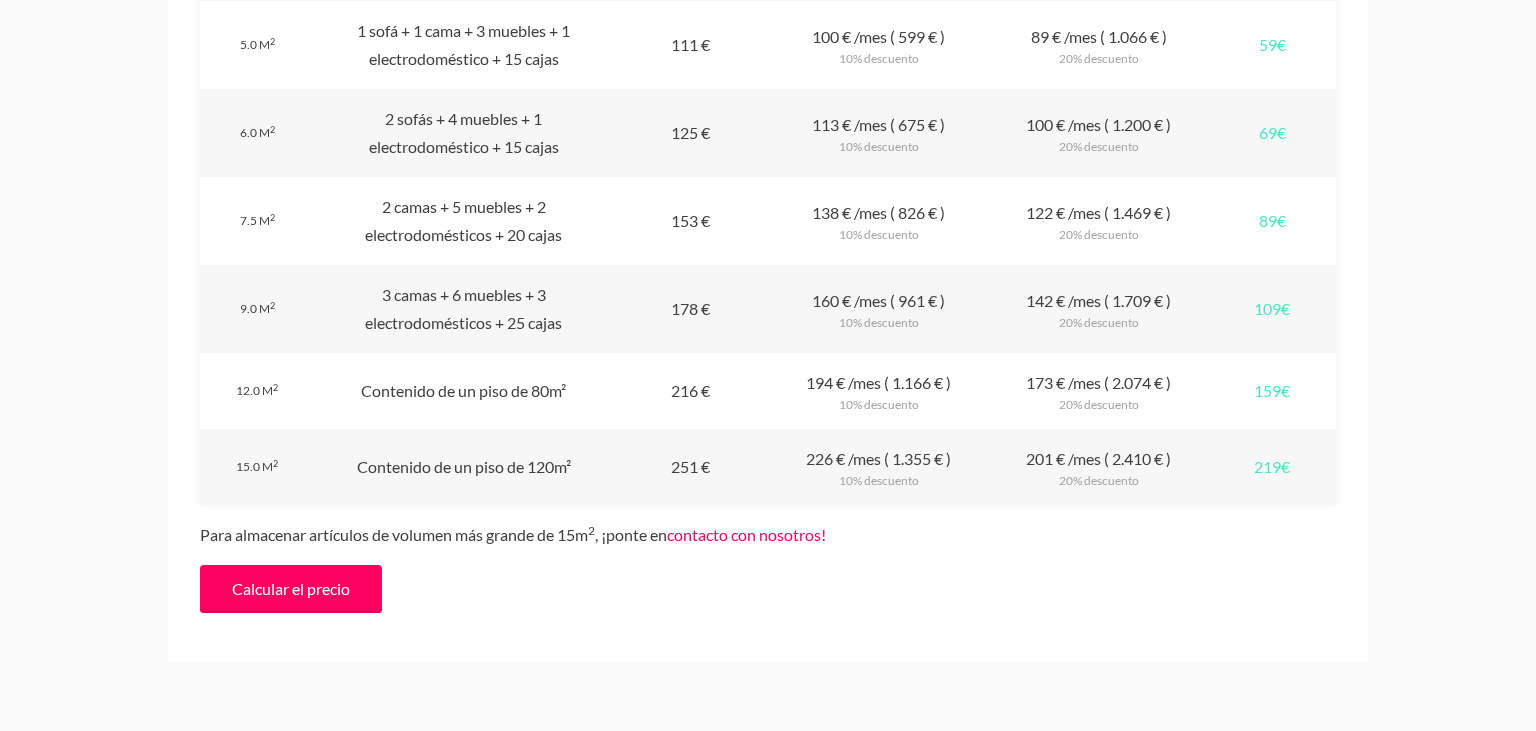 scroll, scrollTop: 2217, scrollLeft: 0, axis: vertical 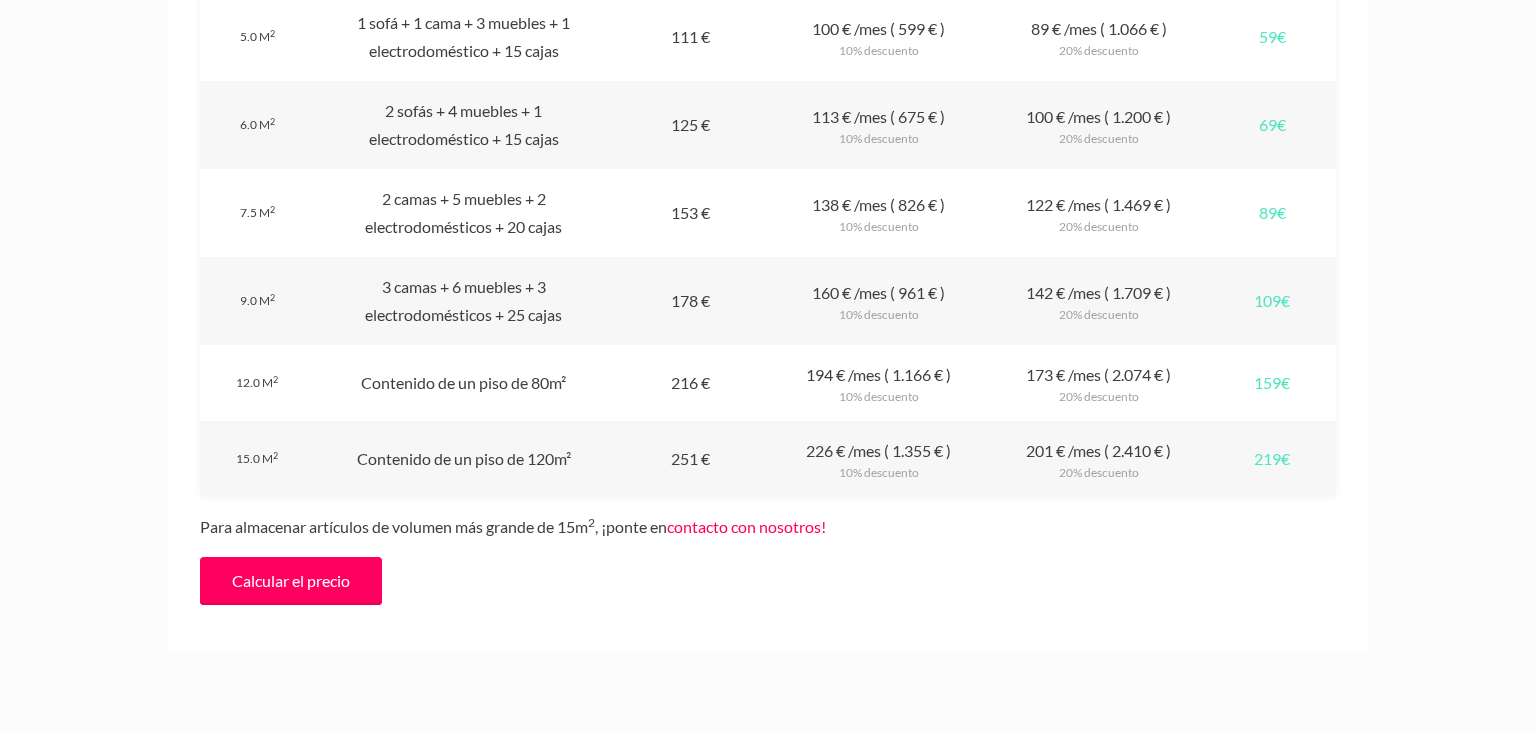 drag, startPoint x: 1280, startPoint y: 458, endPoint x: 1199, endPoint y: 461, distance: 81.055534 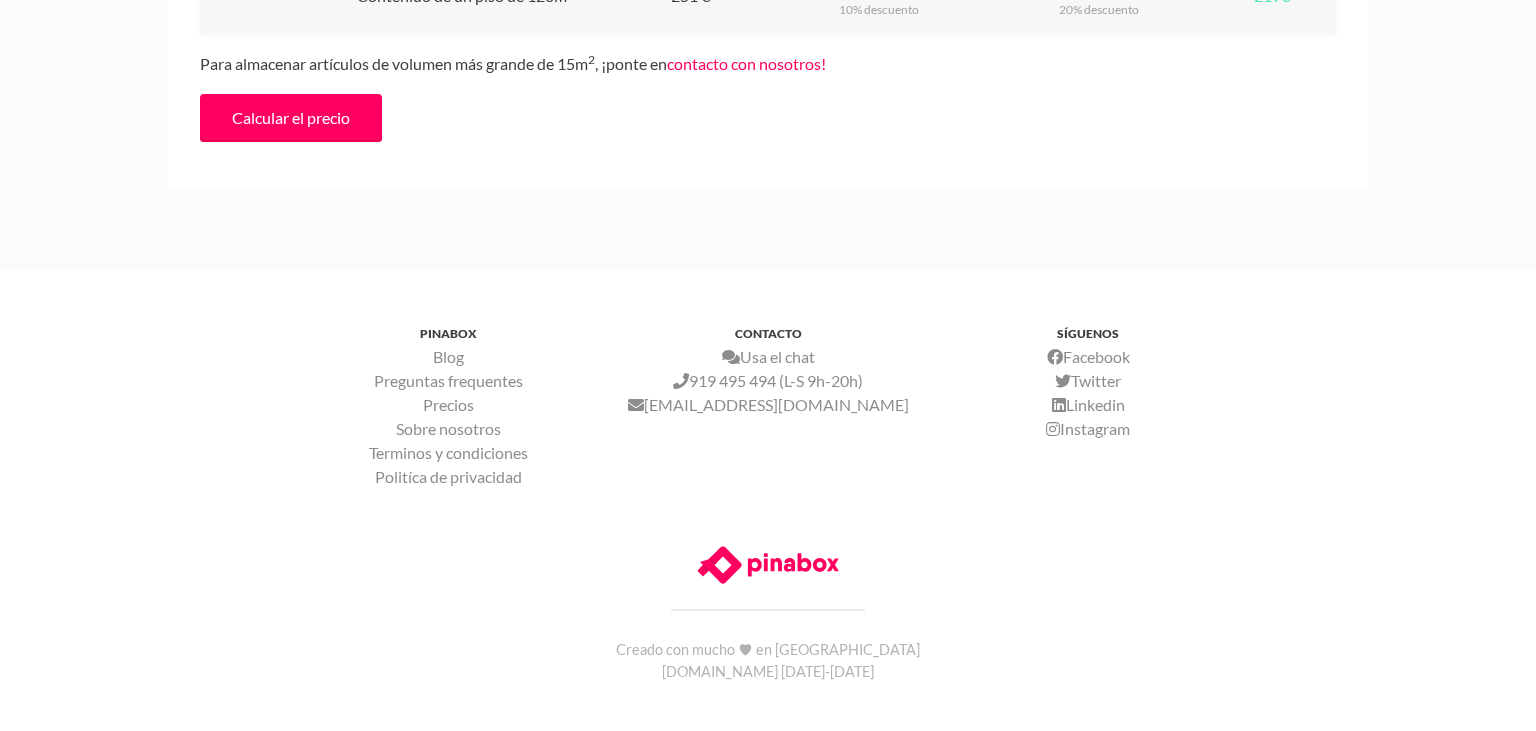scroll, scrollTop: 2686, scrollLeft: 0, axis: vertical 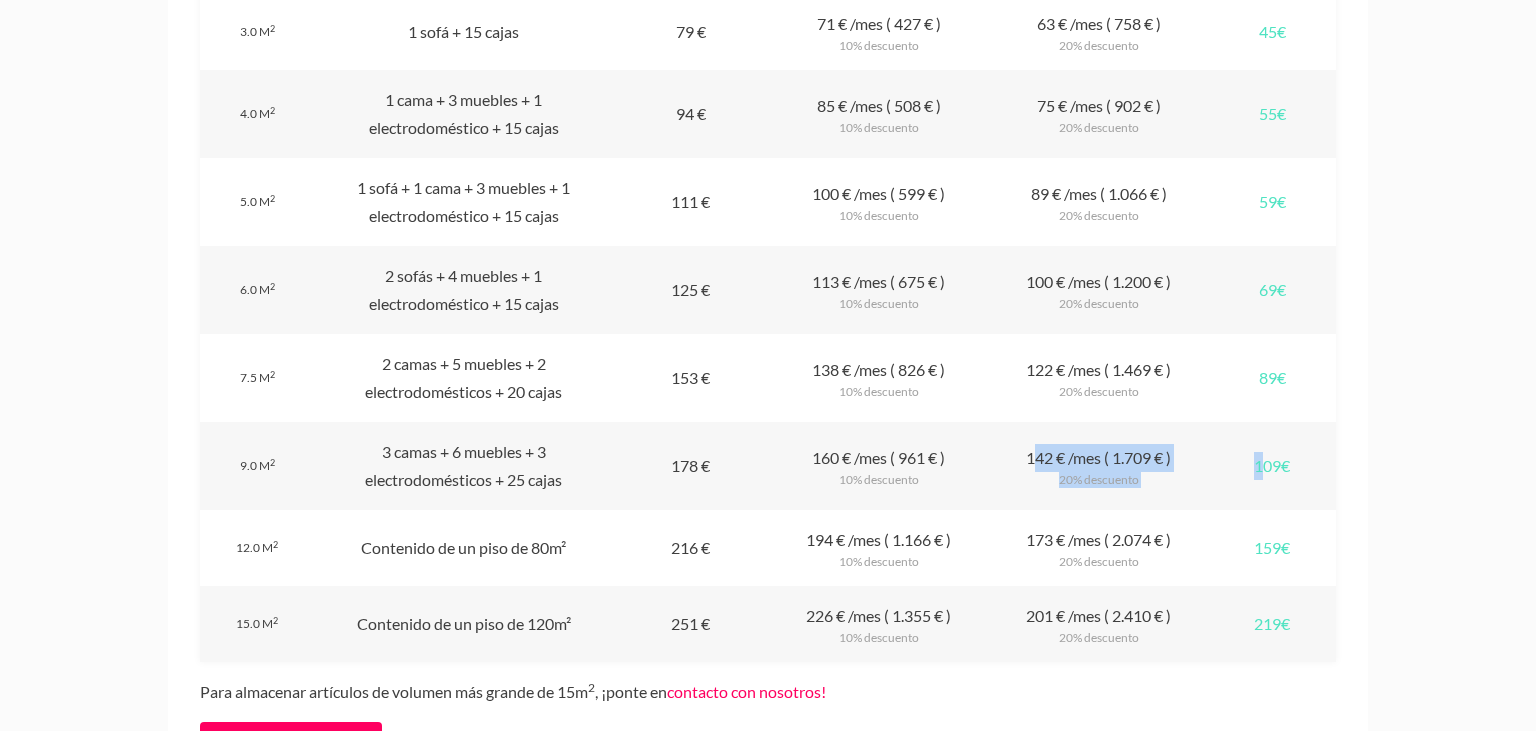 drag, startPoint x: 1025, startPoint y: 457, endPoint x: 1218, endPoint y: 448, distance: 193.20973 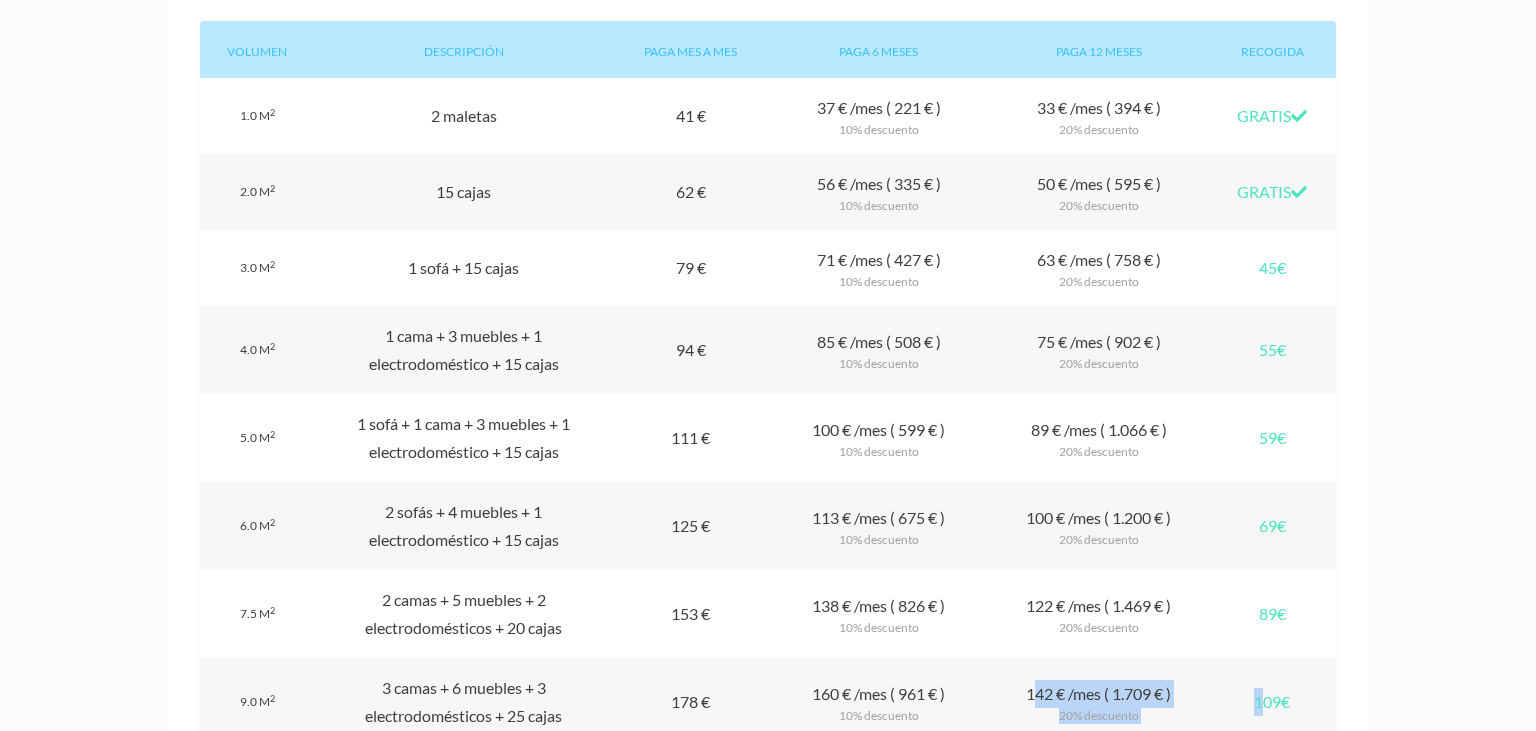 scroll, scrollTop: 2052, scrollLeft: 0, axis: vertical 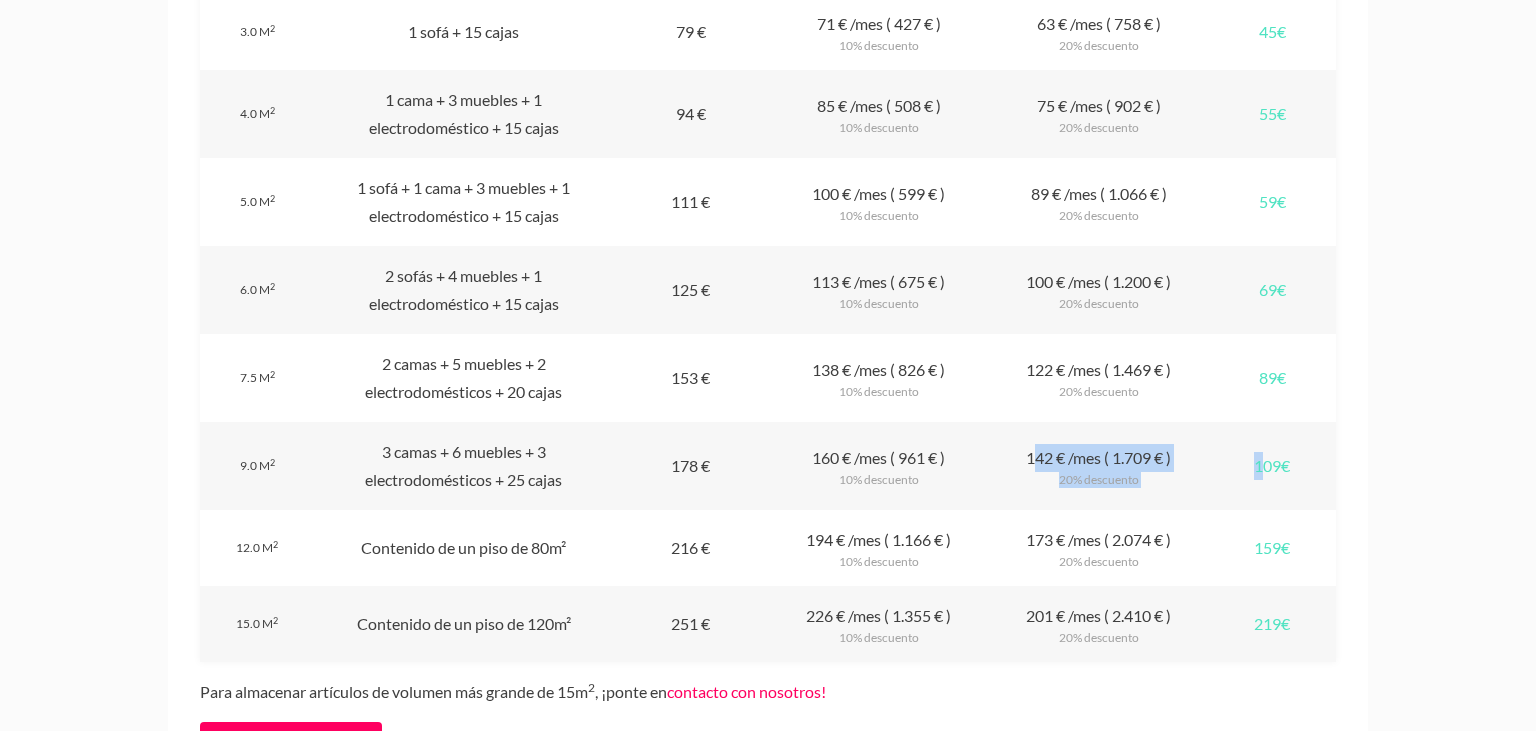 drag, startPoint x: 797, startPoint y: 445, endPoint x: 962, endPoint y: 460, distance: 165.68042 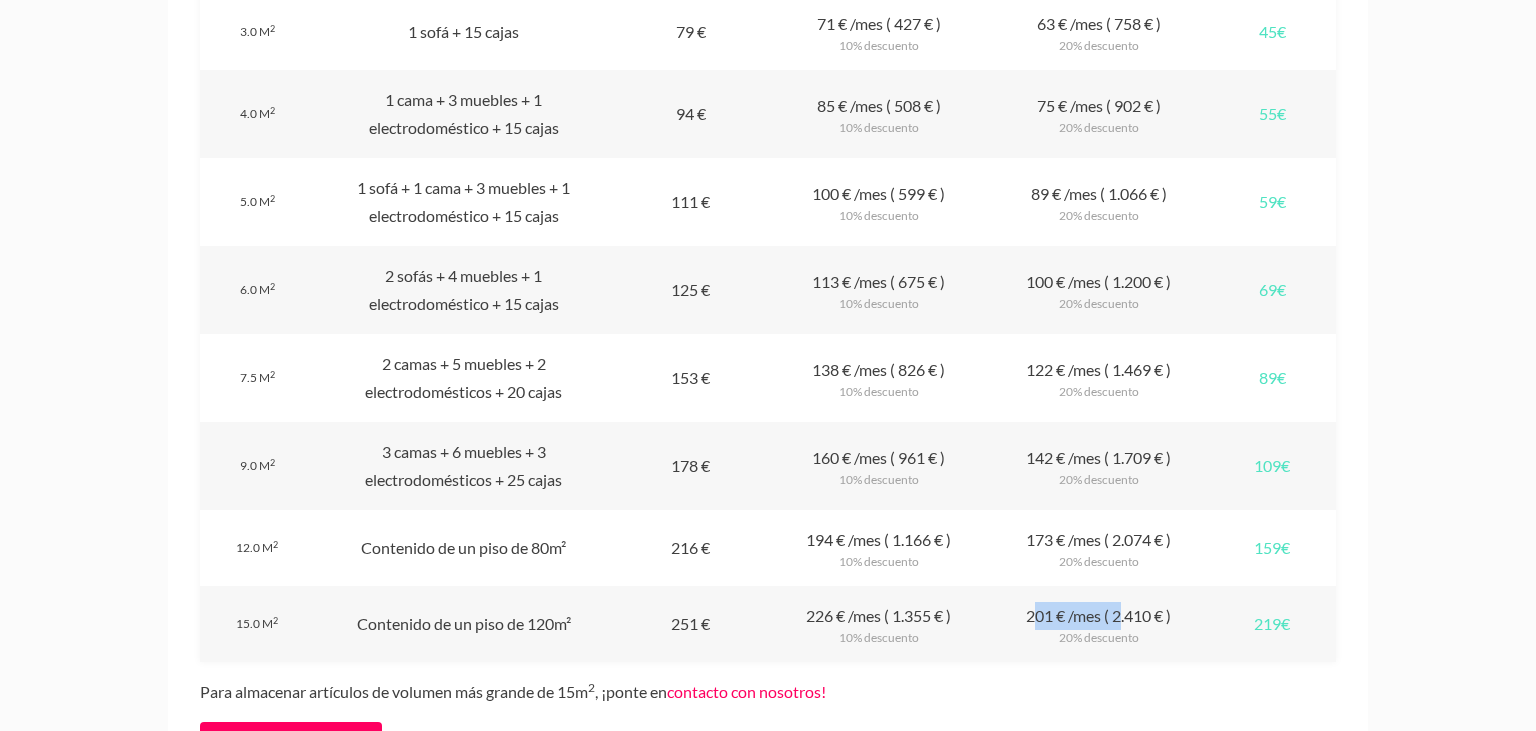 drag, startPoint x: 1018, startPoint y: 617, endPoint x: 1110, endPoint y: 623, distance: 92.19544 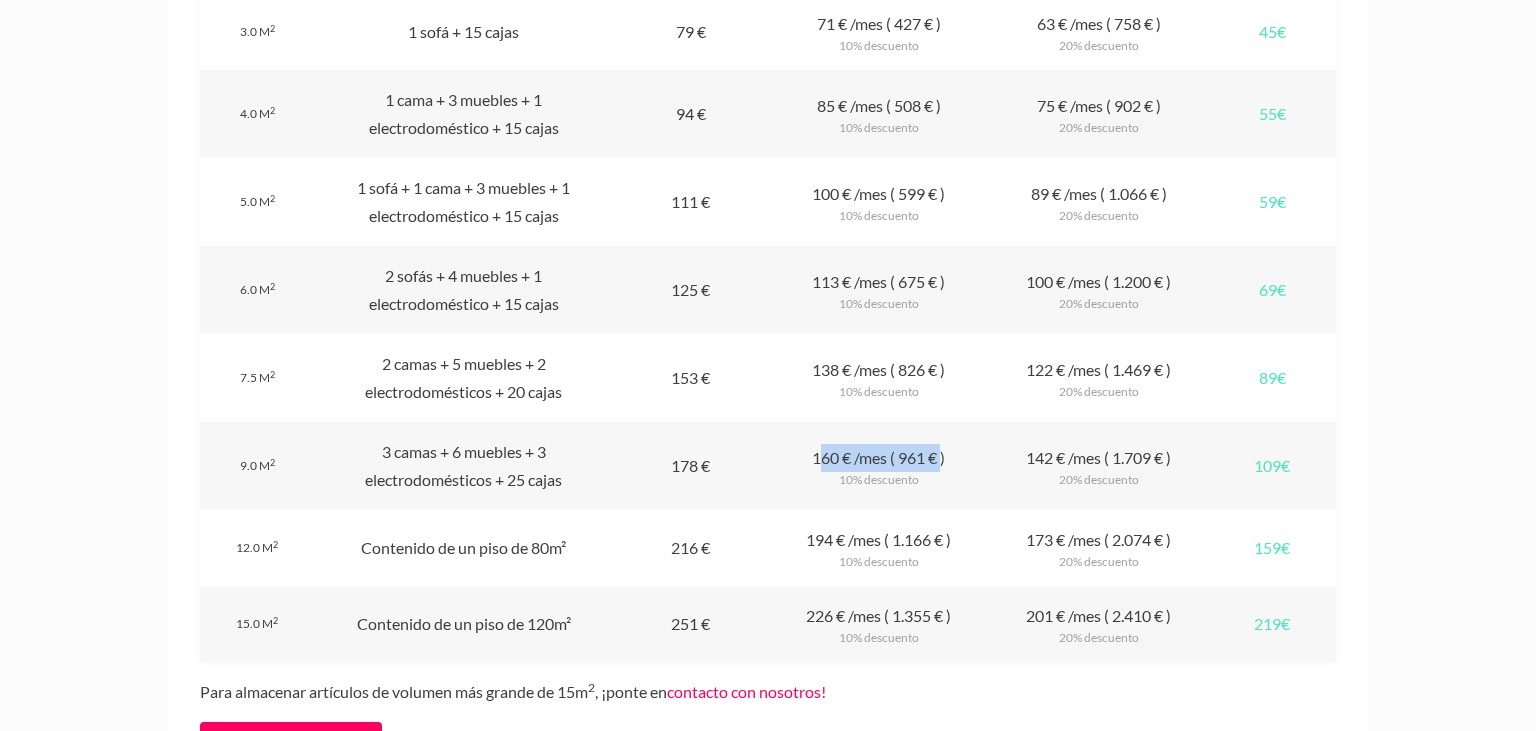 drag, startPoint x: 808, startPoint y: 454, endPoint x: 930, endPoint y: 458, distance: 122.06556 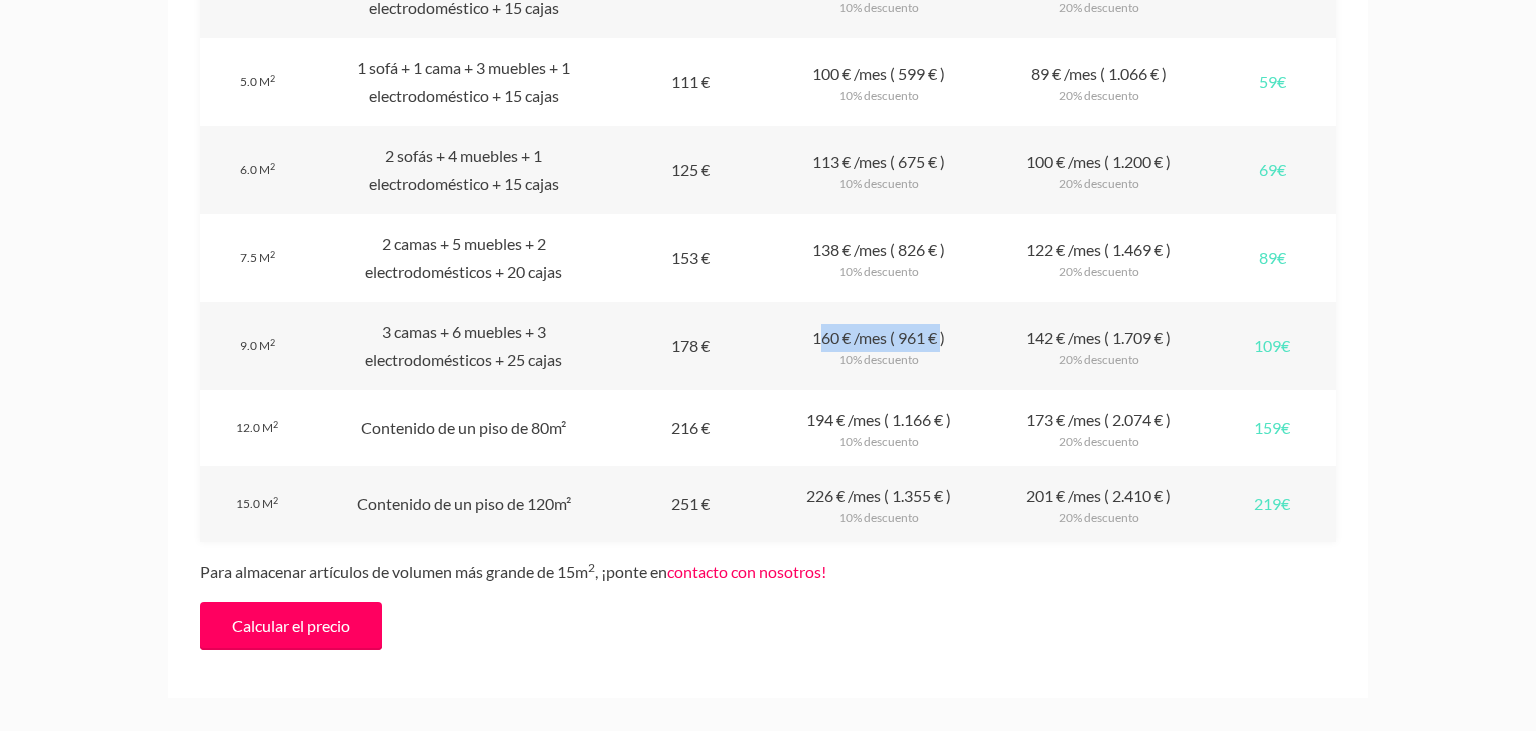 scroll, scrollTop: 2052, scrollLeft: 0, axis: vertical 